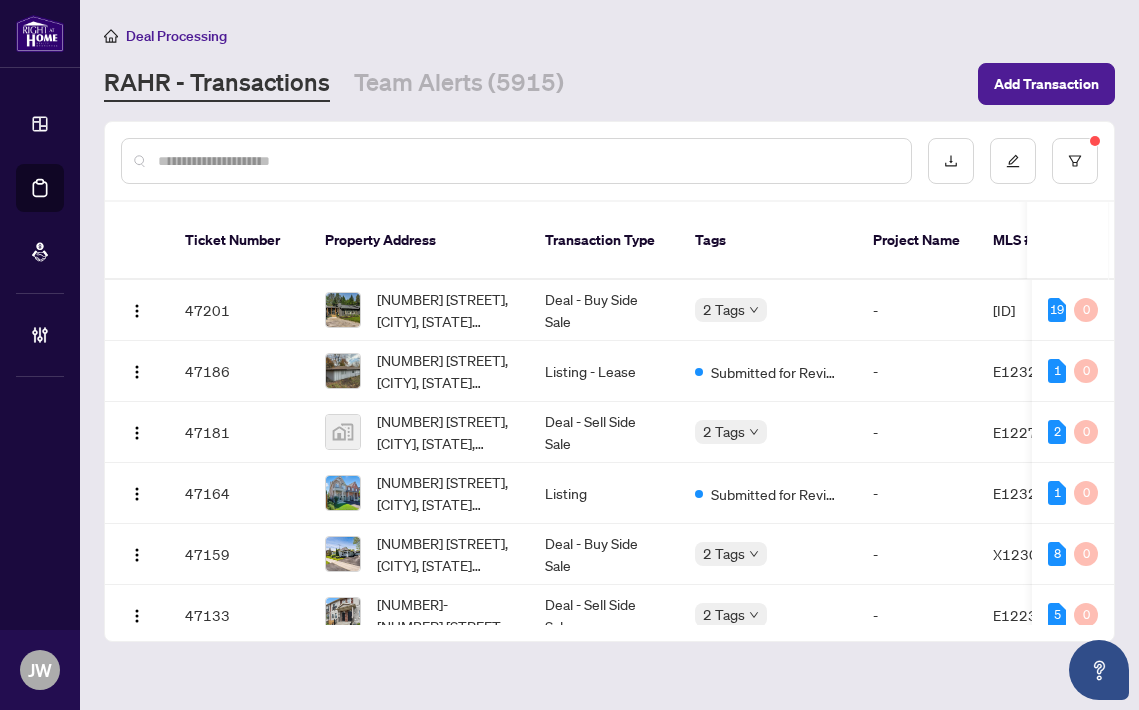 scroll, scrollTop: 0, scrollLeft: 0, axis: both 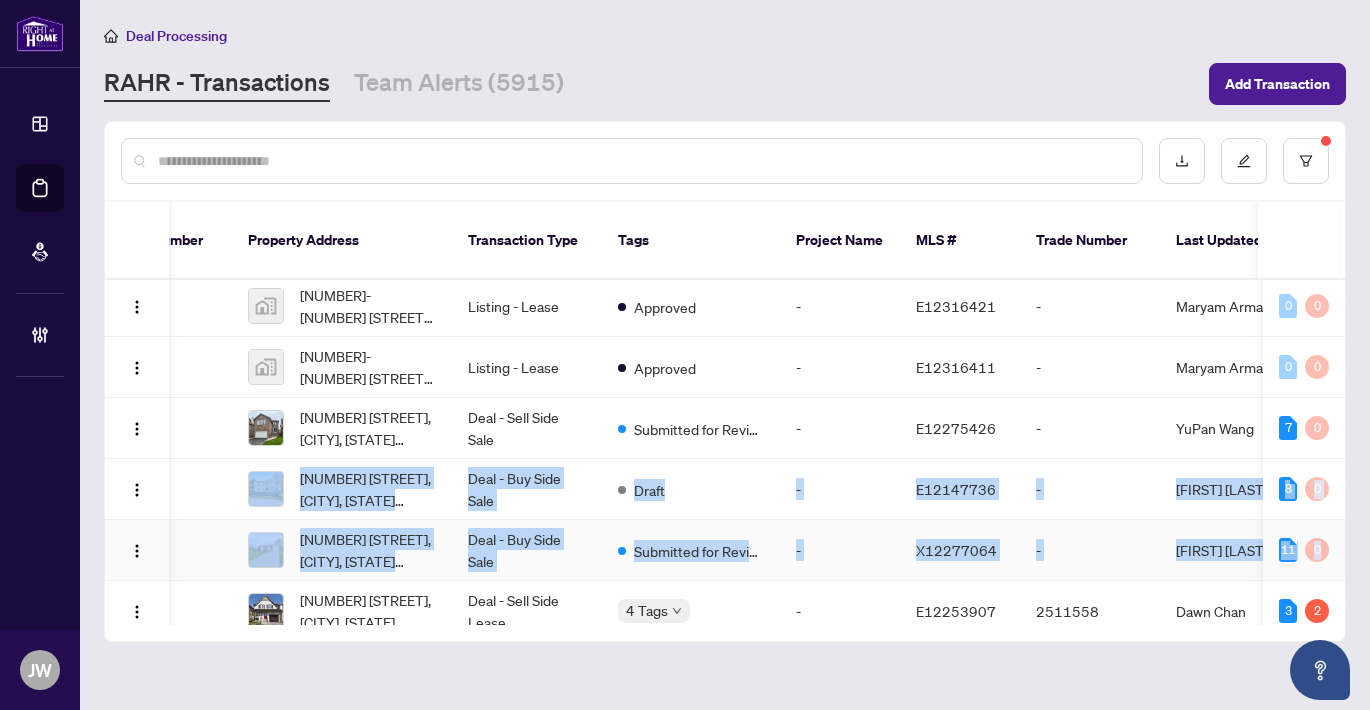 drag, startPoint x: 1339, startPoint y: 406, endPoint x: 1320, endPoint y: 539, distance: 134.3503 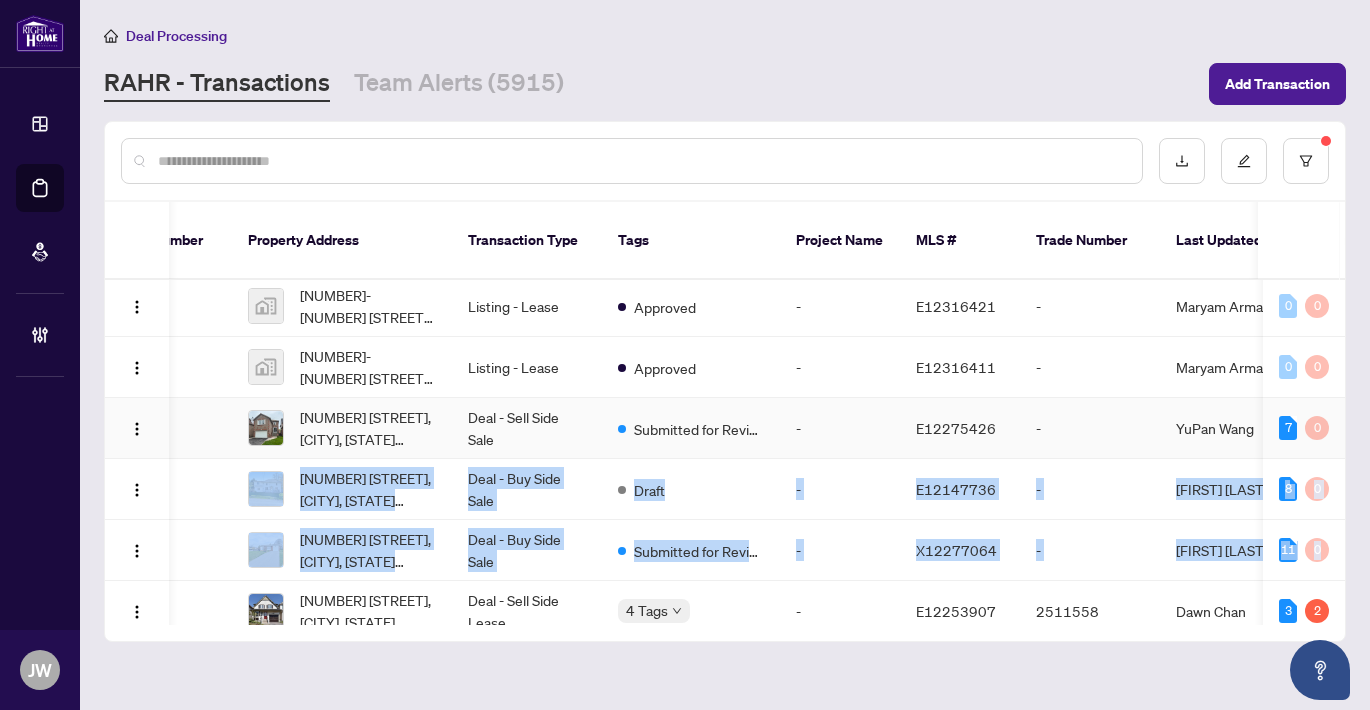 click on "7 0" at bounding box center (1304, 428) 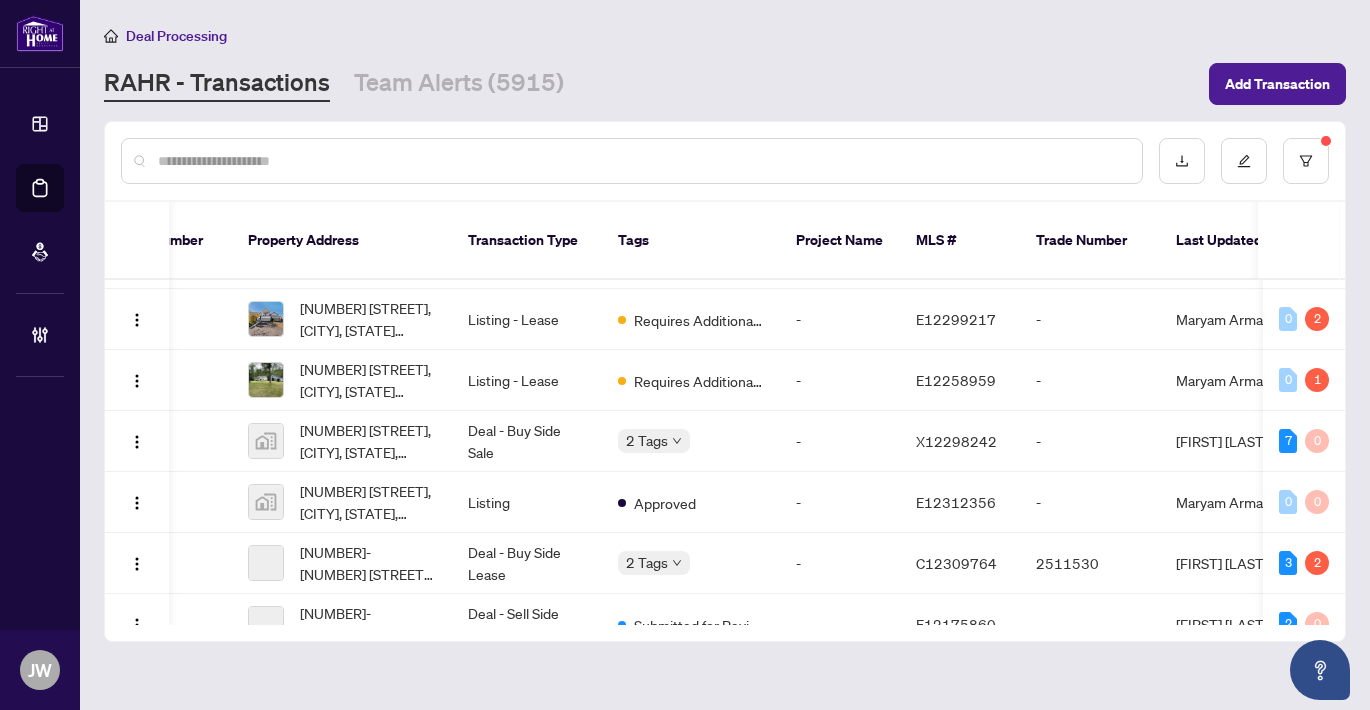 scroll, scrollTop: 0, scrollLeft: 77, axis: horizontal 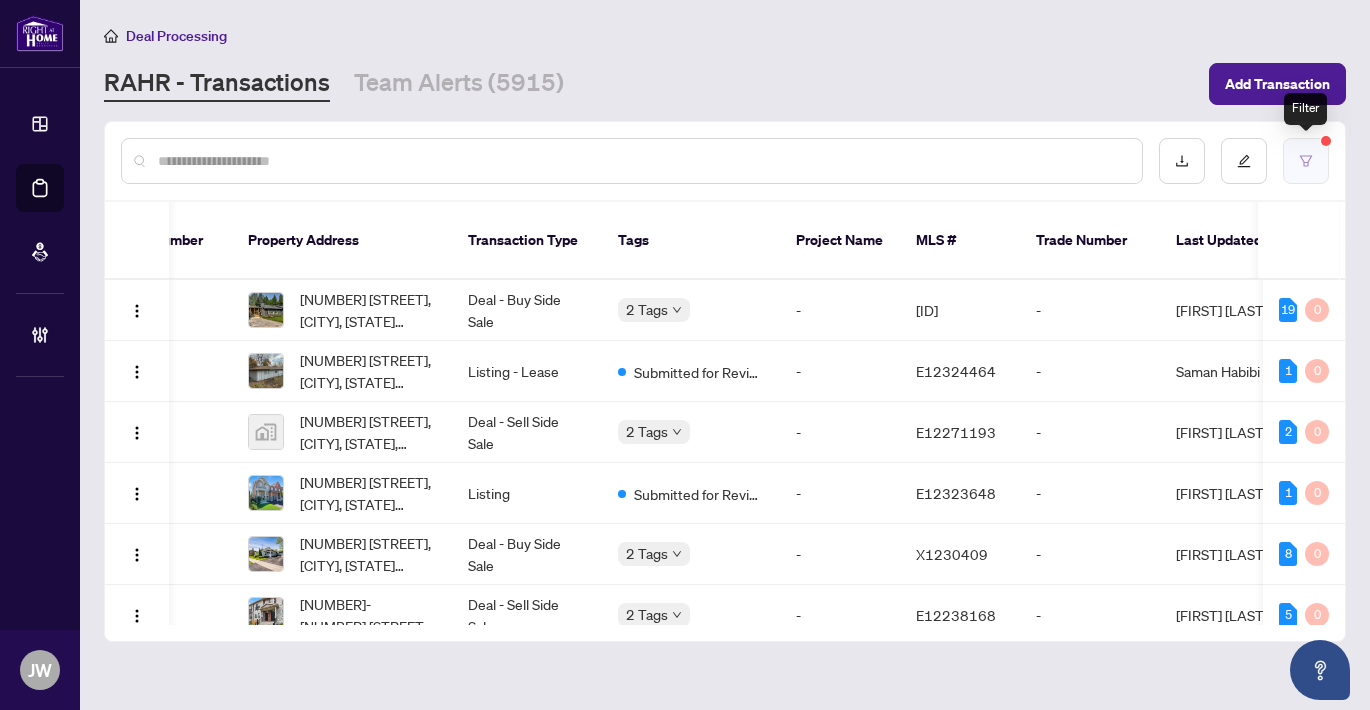 click at bounding box center (1306, 161) 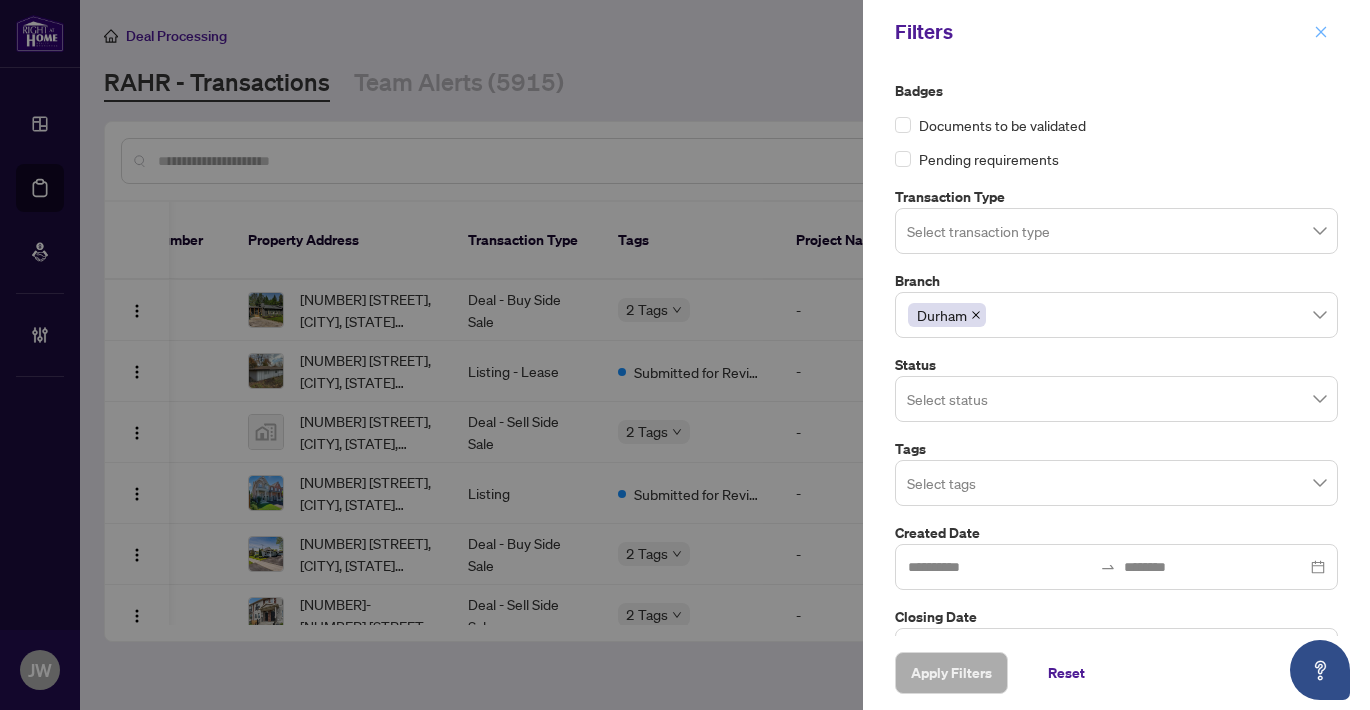 click at bounding box center [1321, 32] 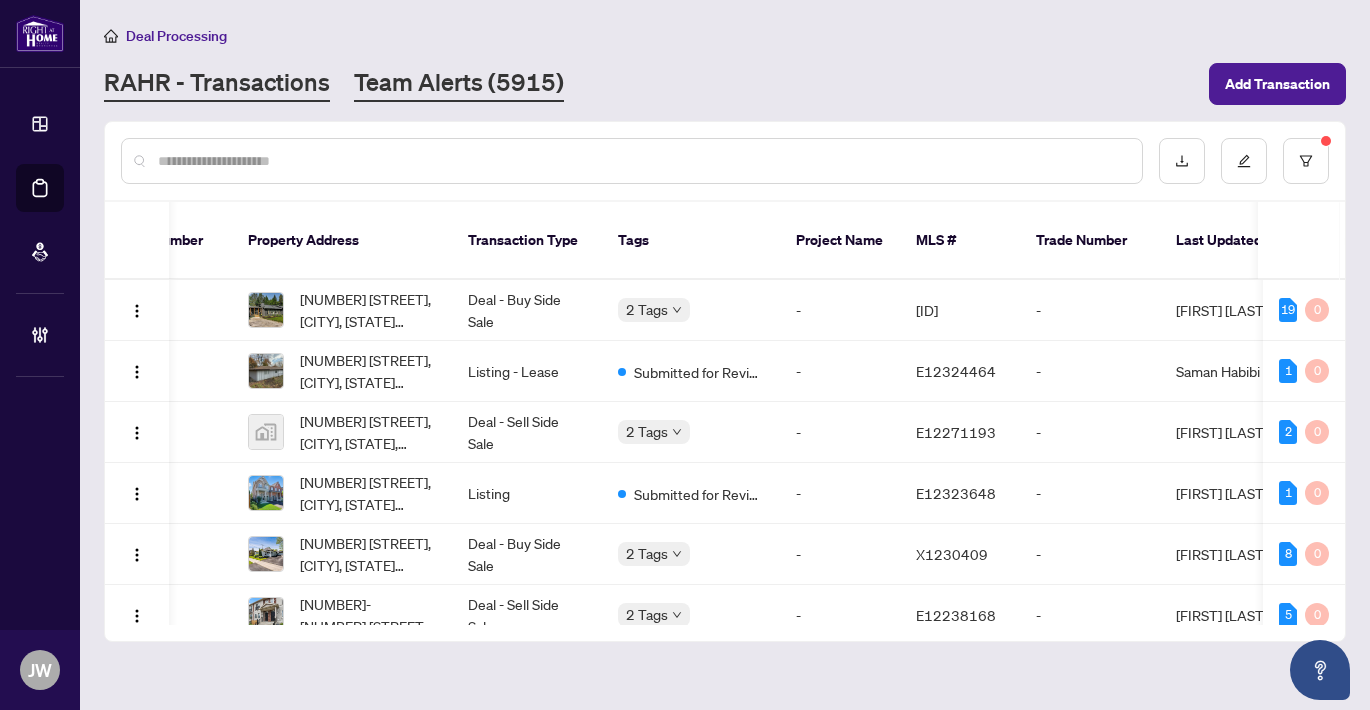 click on "Team Alerts   (5915)" at bounding box center [459, 84] 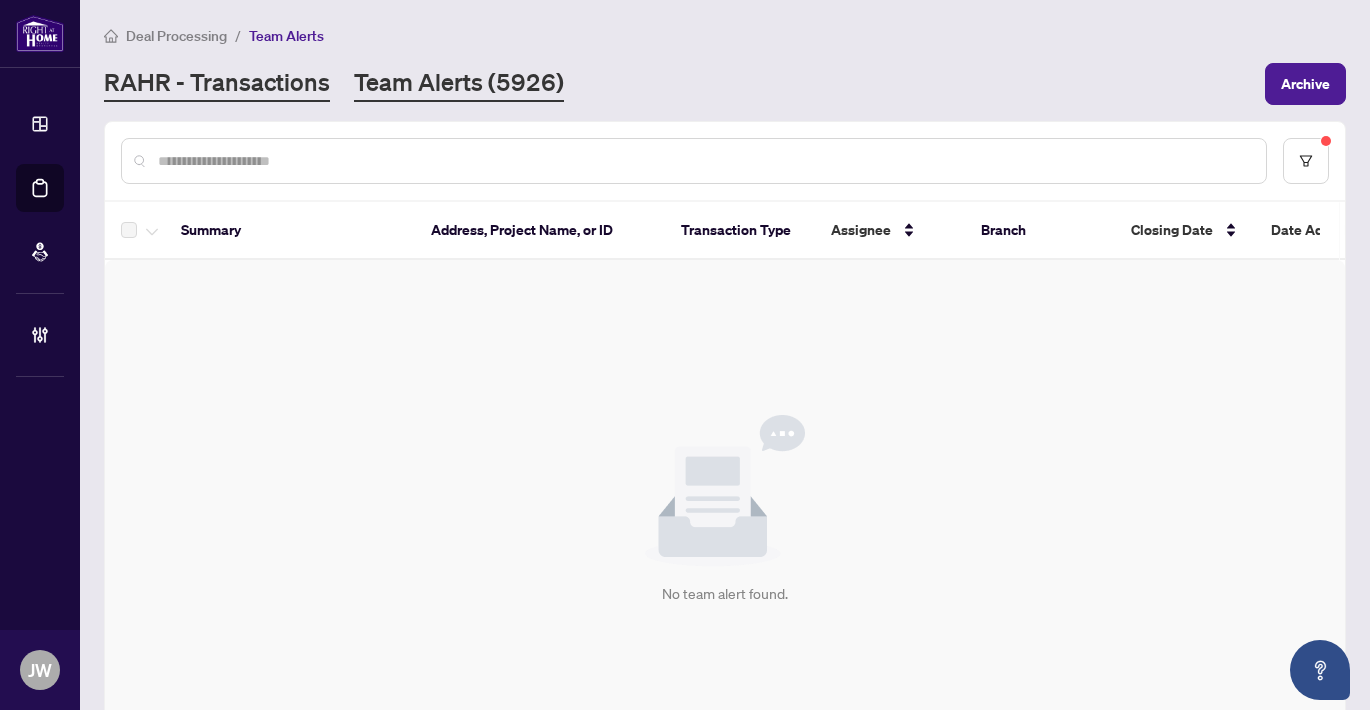 click on "RAHR - Transactions" at bounding box center (217, 84) 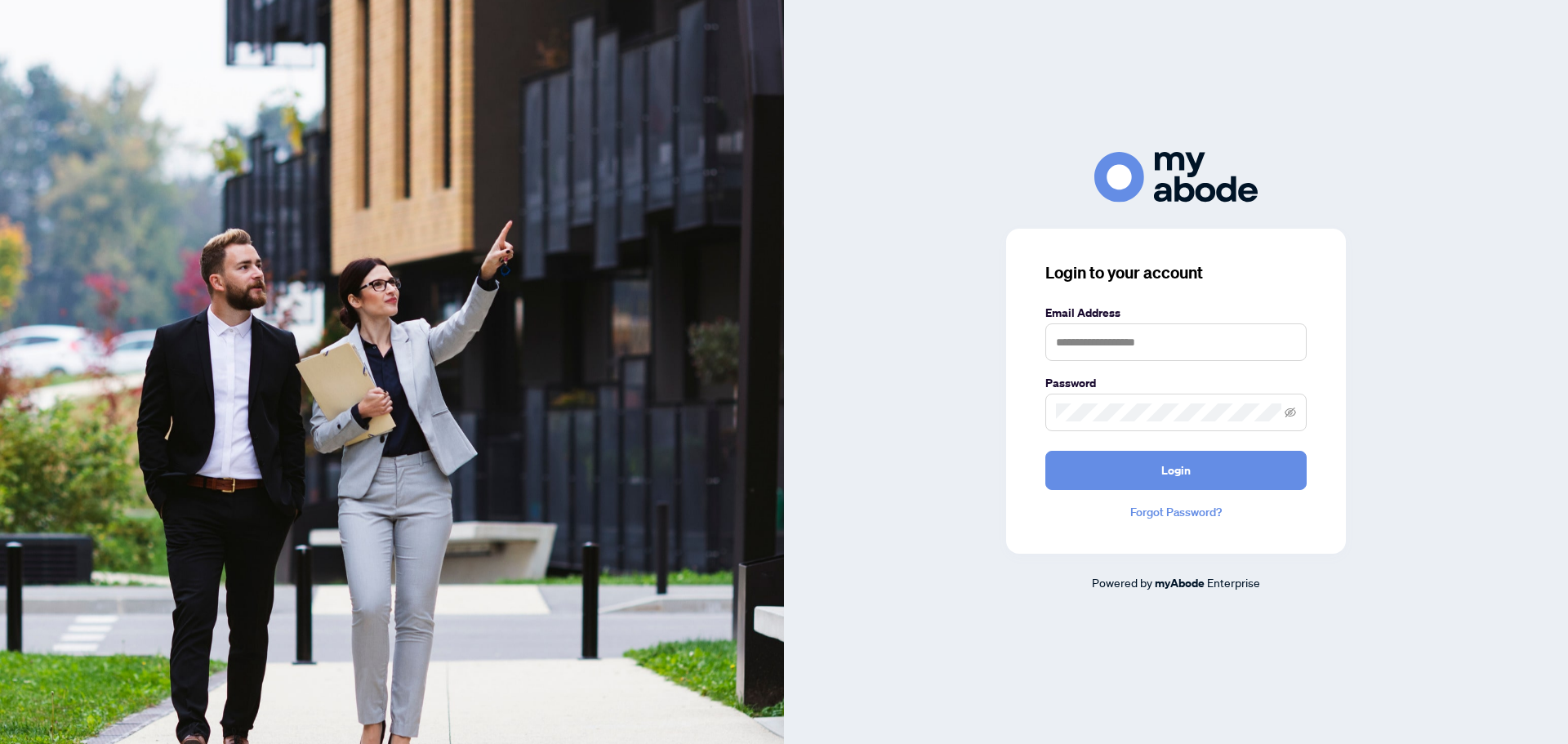 scroll, scrollTop: 0, scrollLeft: 0, axis: both 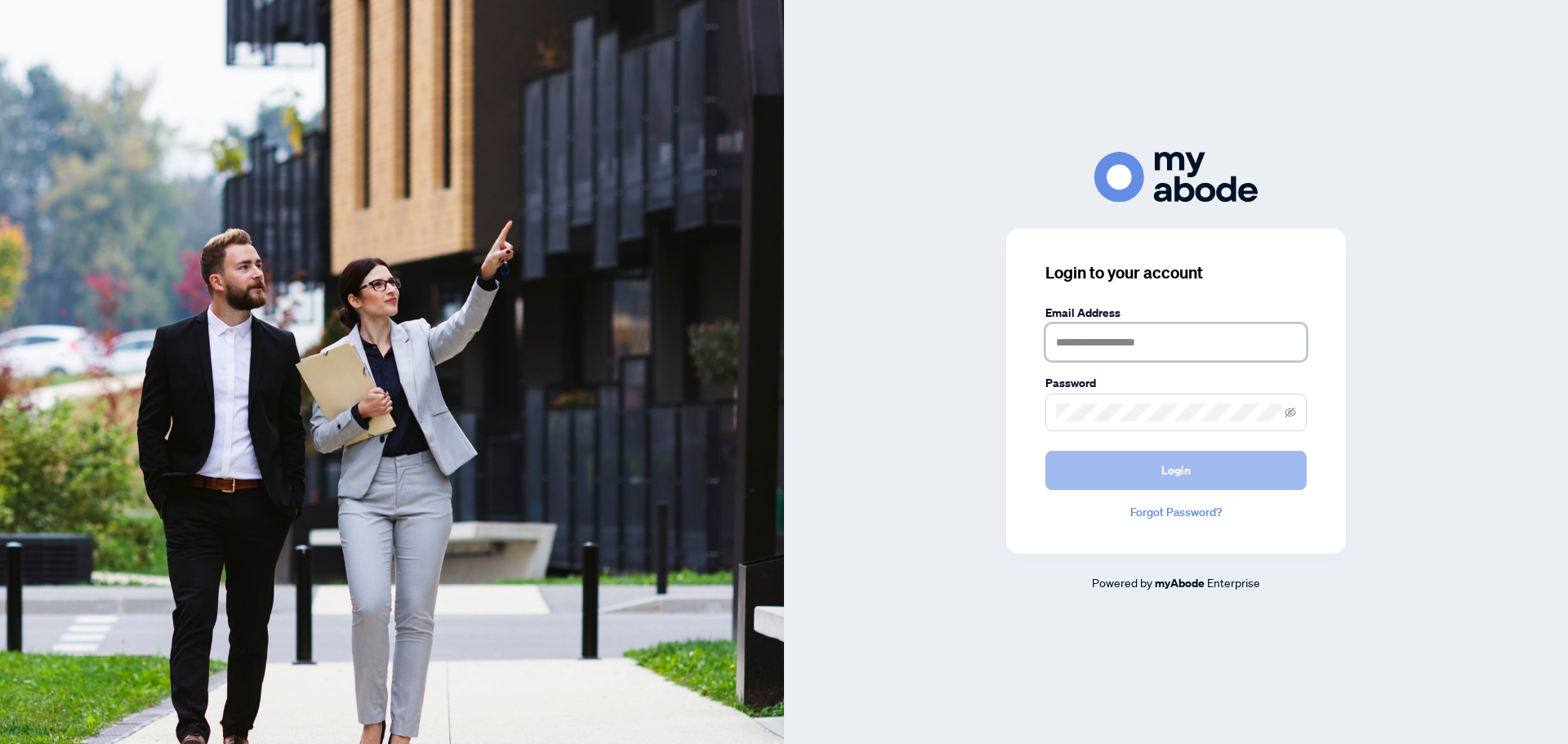 type on "**********" 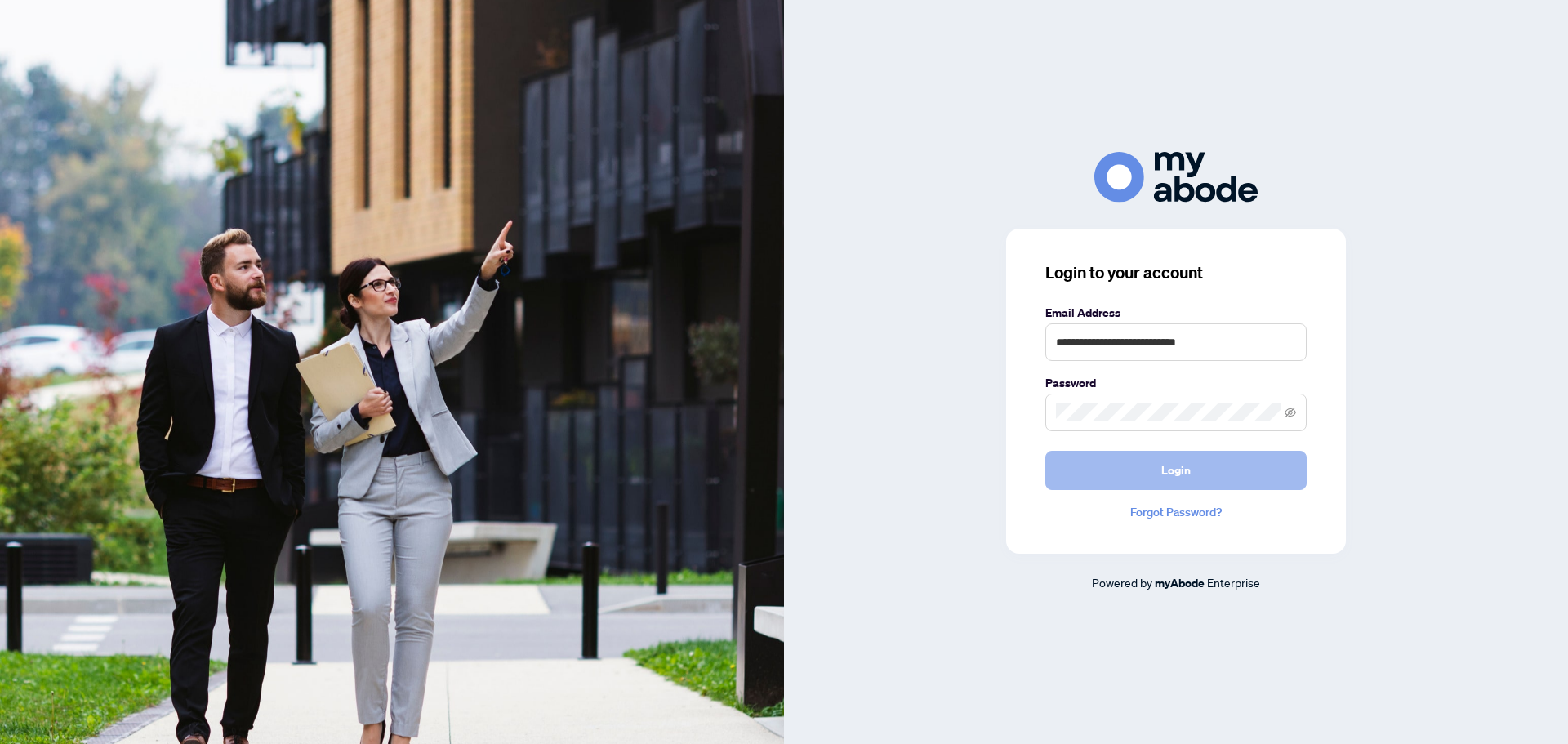 click on "Login" at bounding box center (1176, 470) 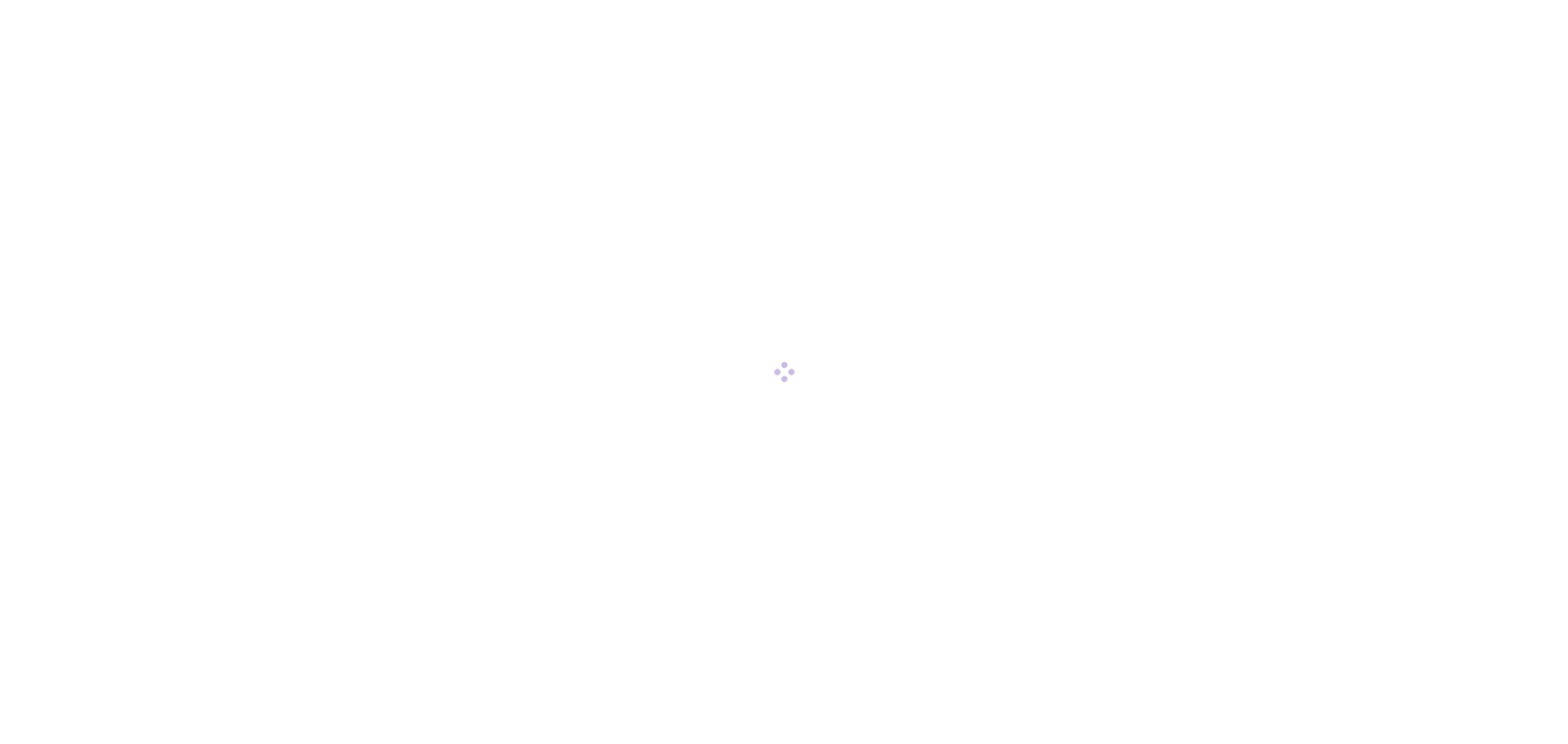 scroll, scrollTop: 0, scrollLeft: 0, axis: both 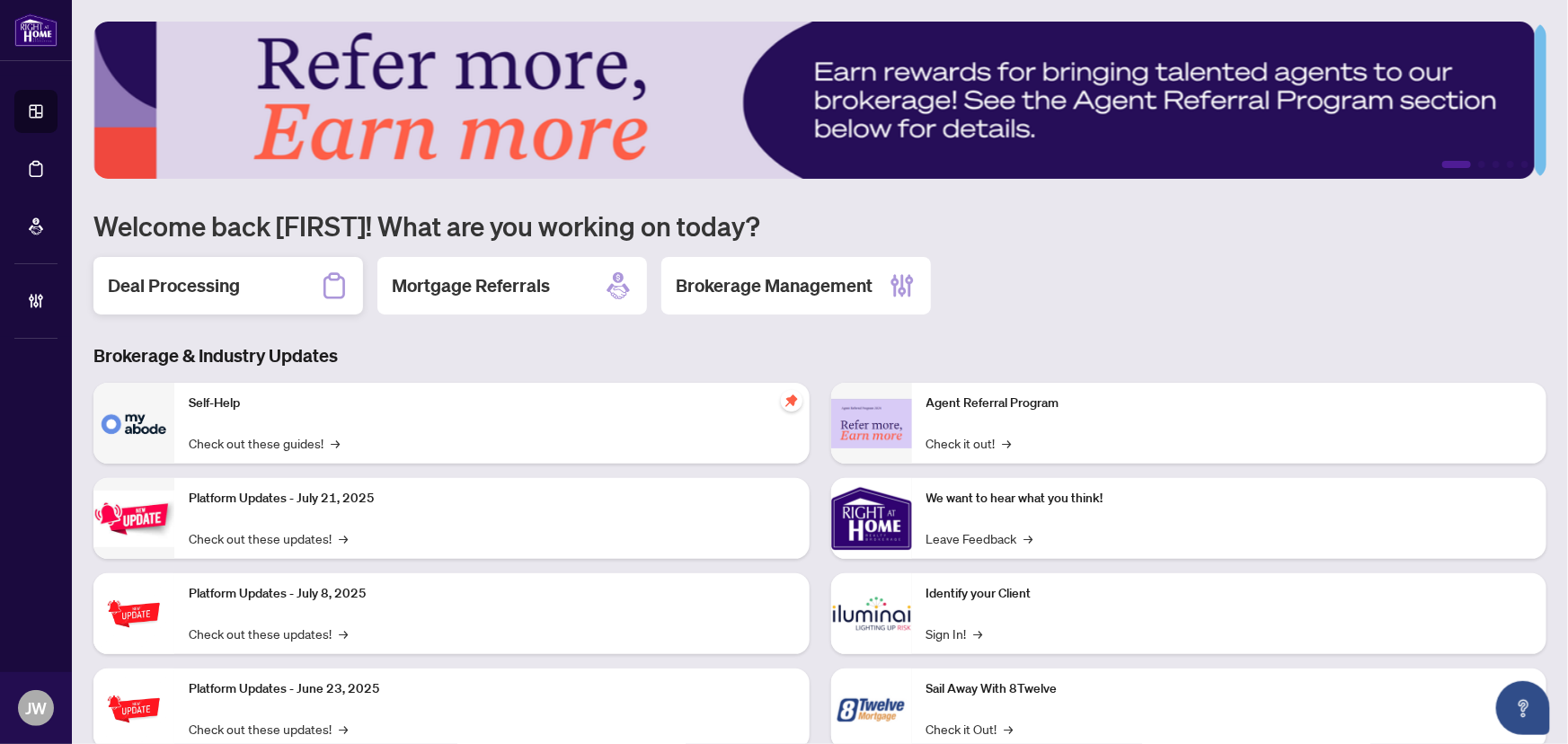 click on "Deal Processing" at bounding box center (228, 286) 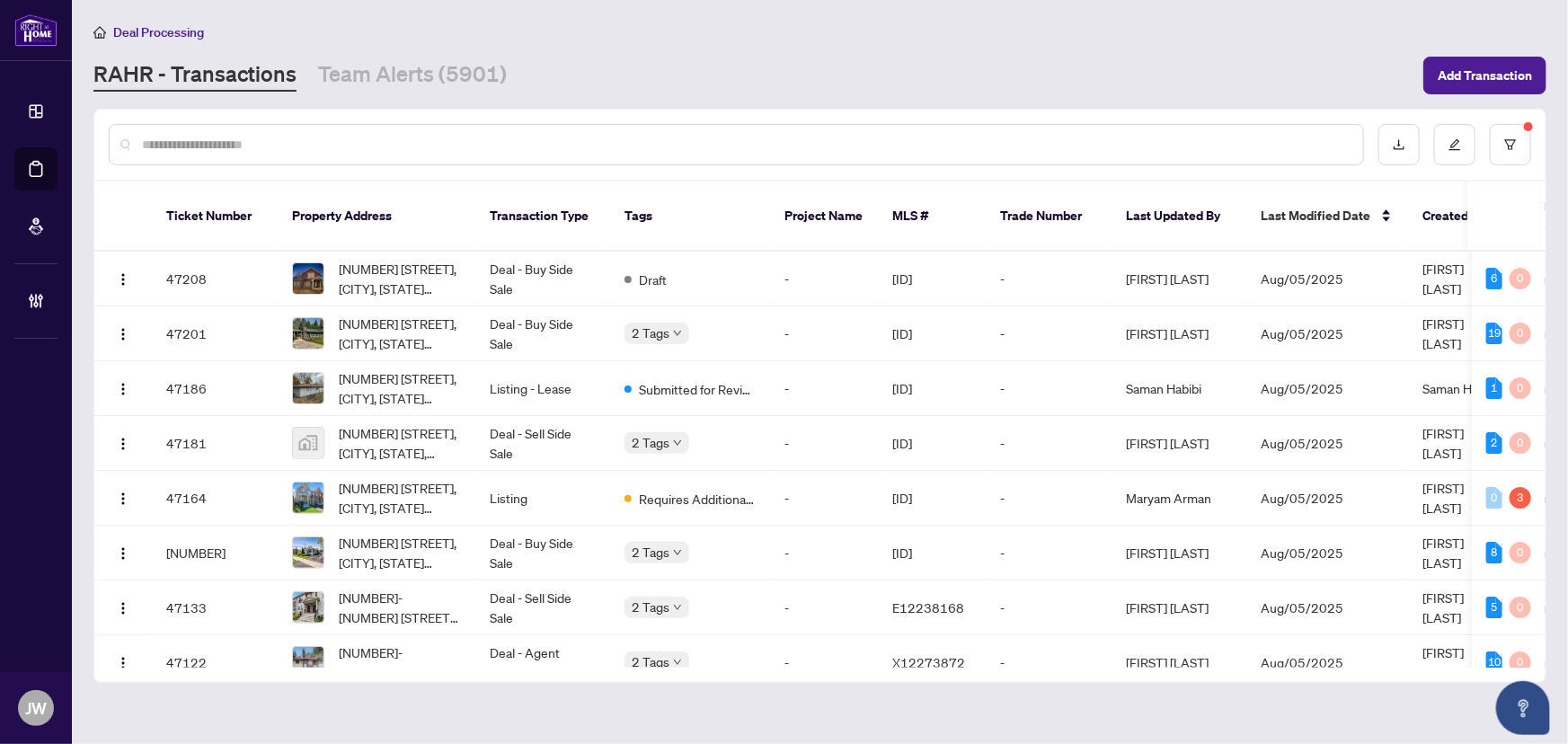 click at bounding box center (745, 145) 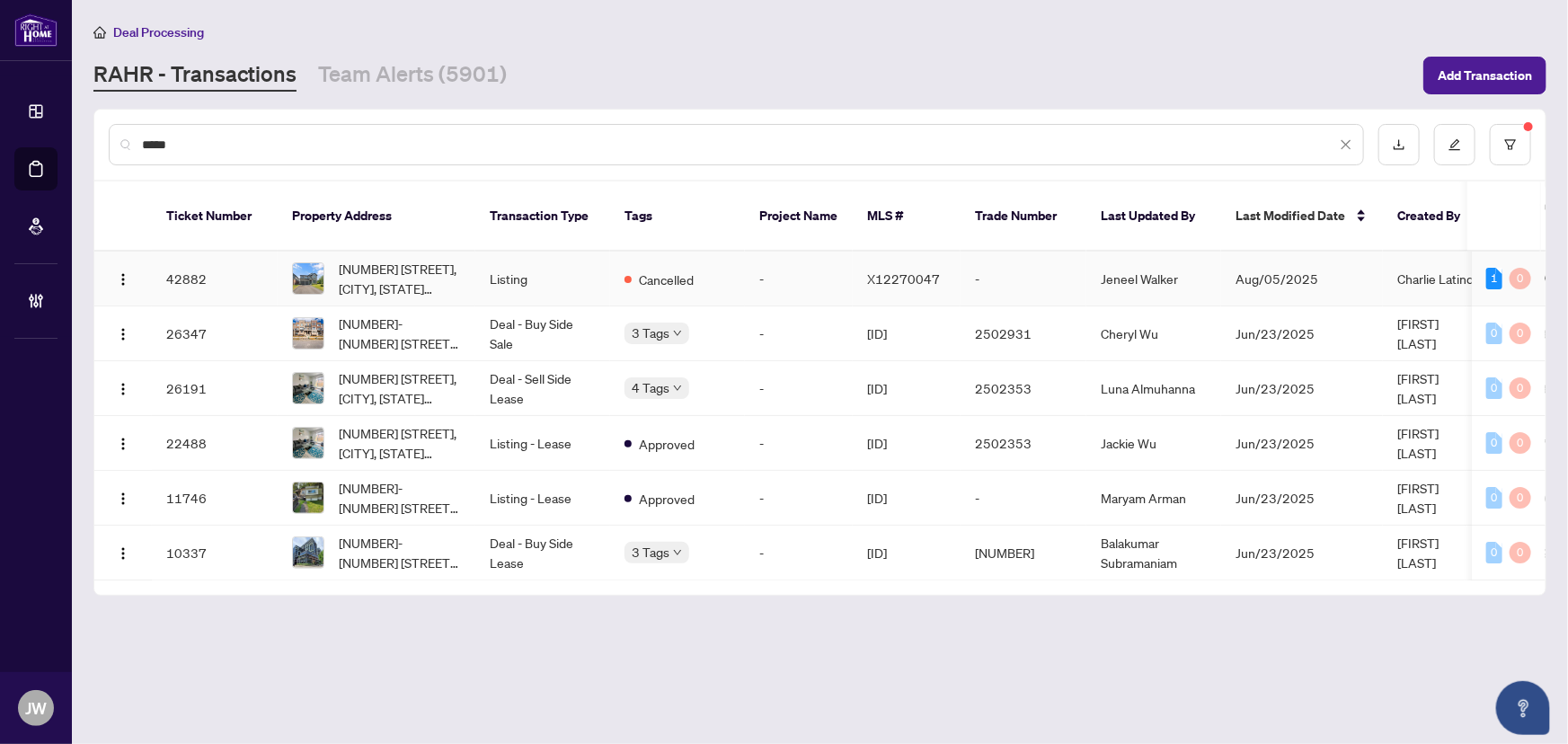 type on "*****" 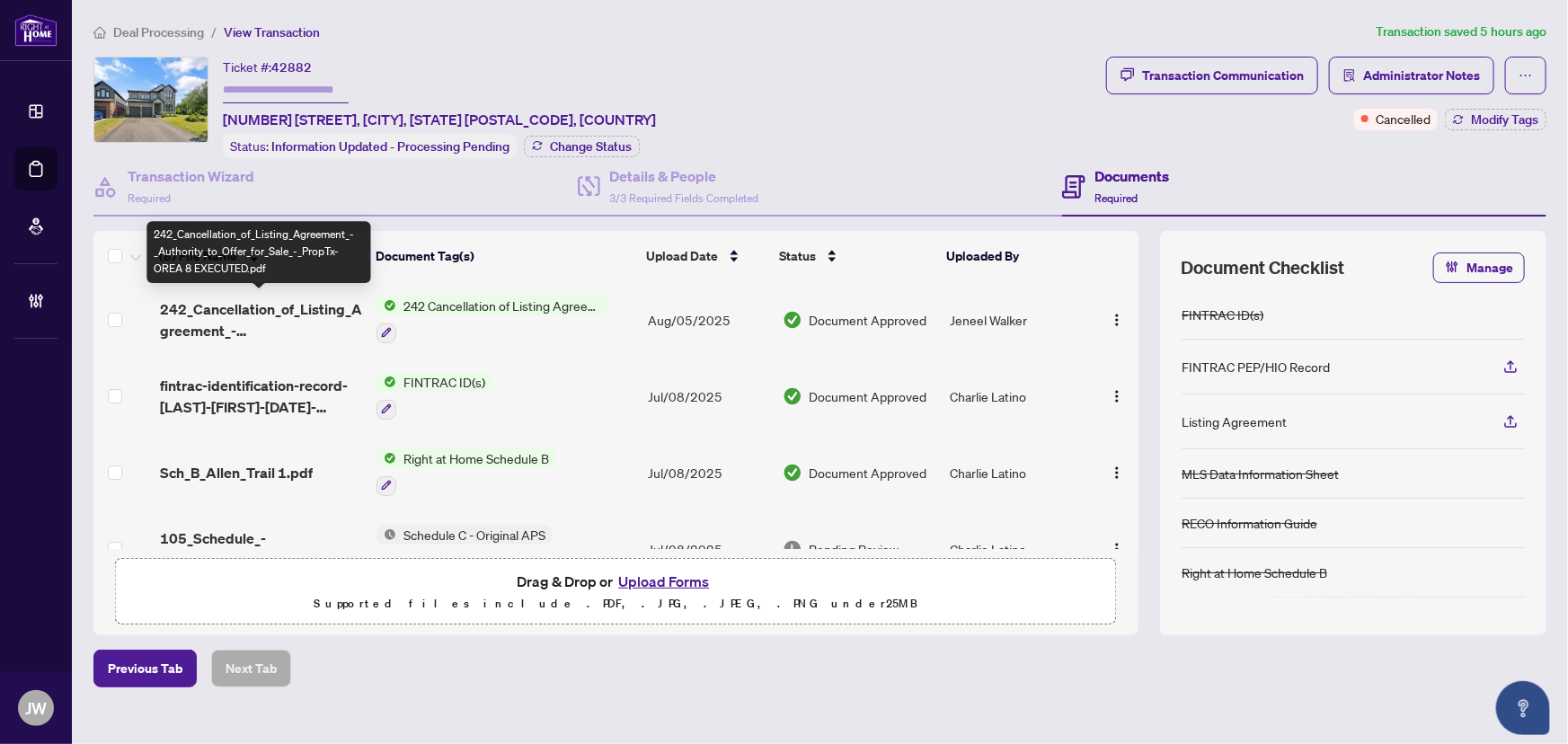 click on "242_Cancellation_of_Listing_Agreement_-_Authority_to_Offer_for_Sale_-_PropTx-OREA 8 EXECUTED.pdf" at bounding box center (261, 320) 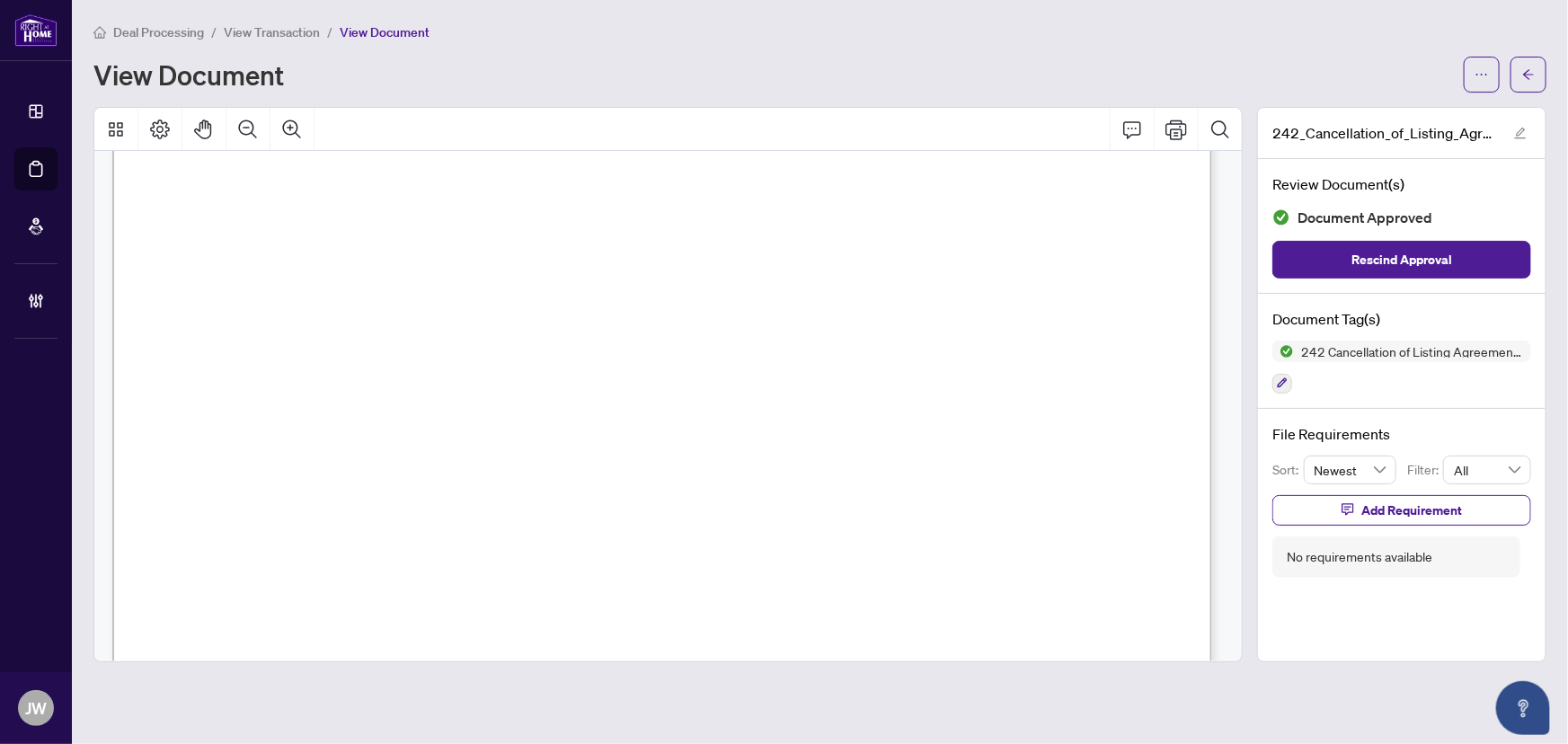 scroll, scrollTop: 81, scrollLeft: 0, axis: vertical 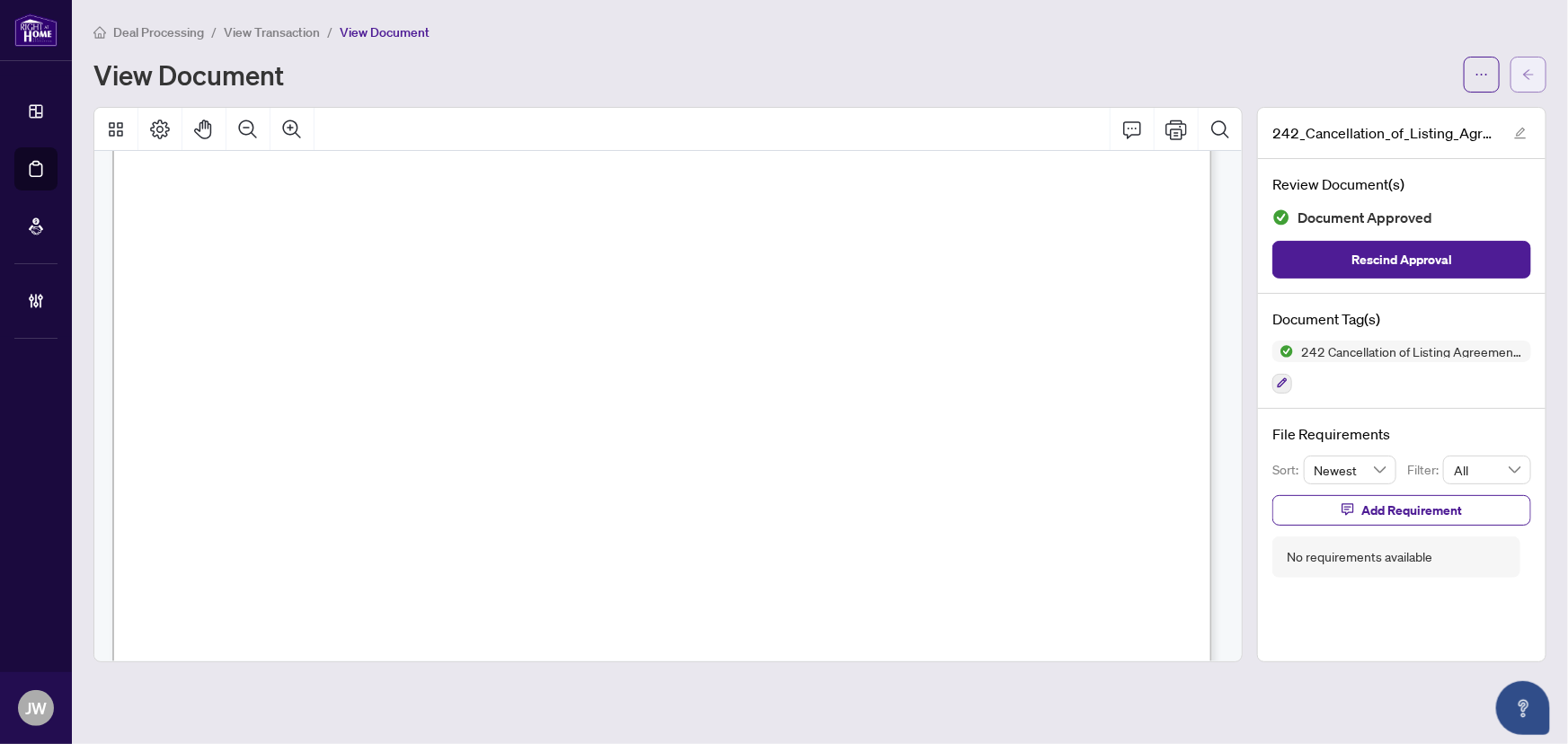 click at bounding box center [1528, 75] 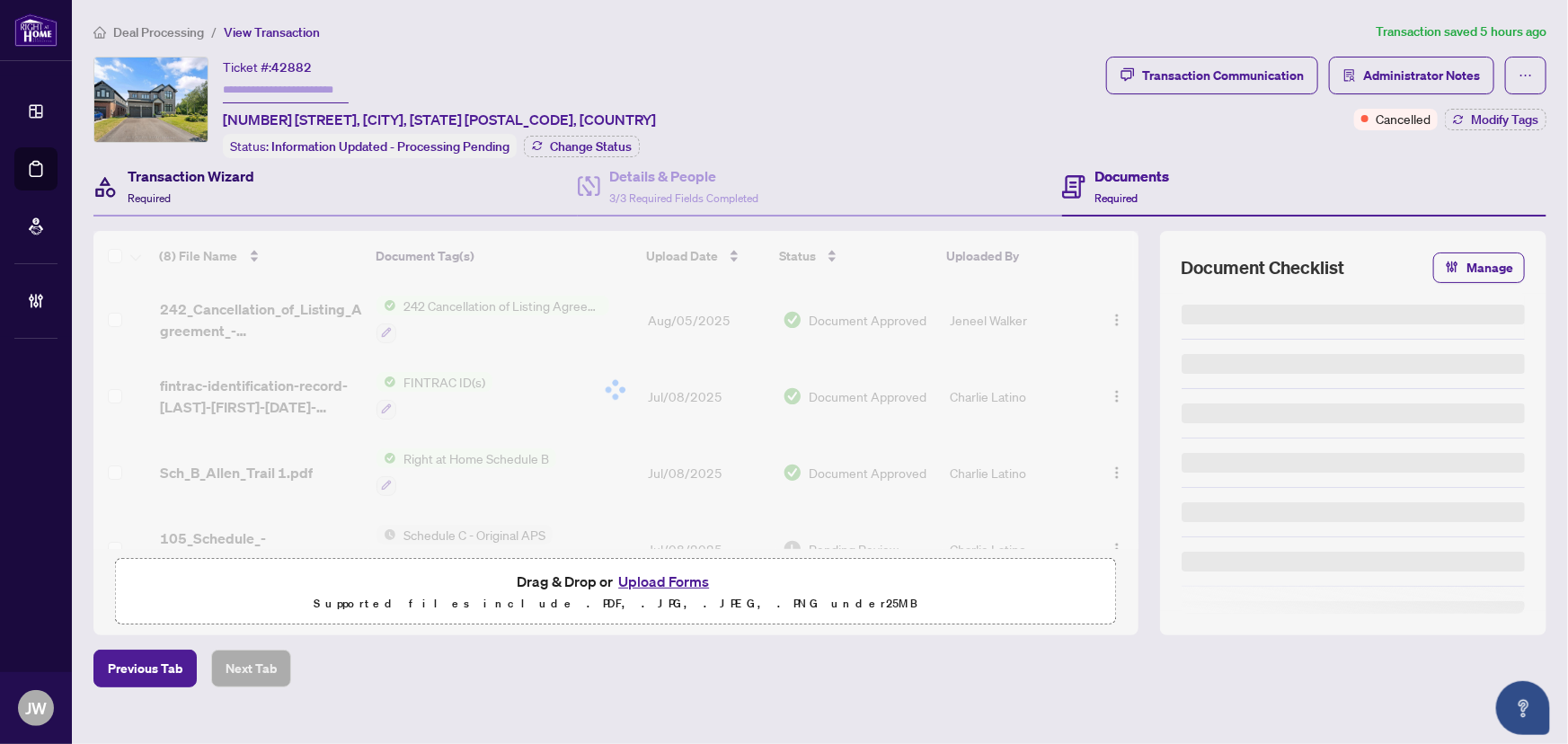 click on "Transaction Wizard Required" at bounding box center [190, 186] 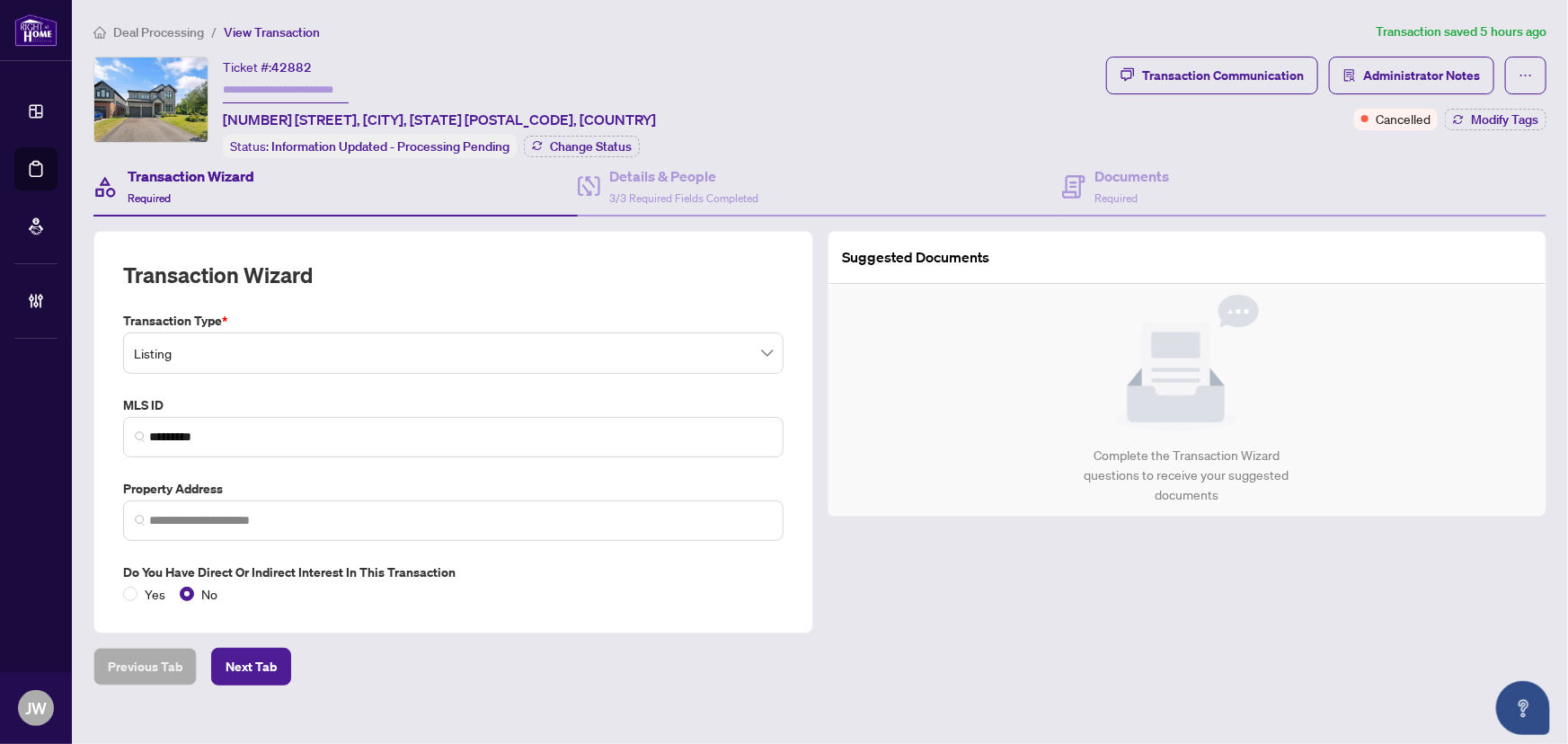 type on "**********" 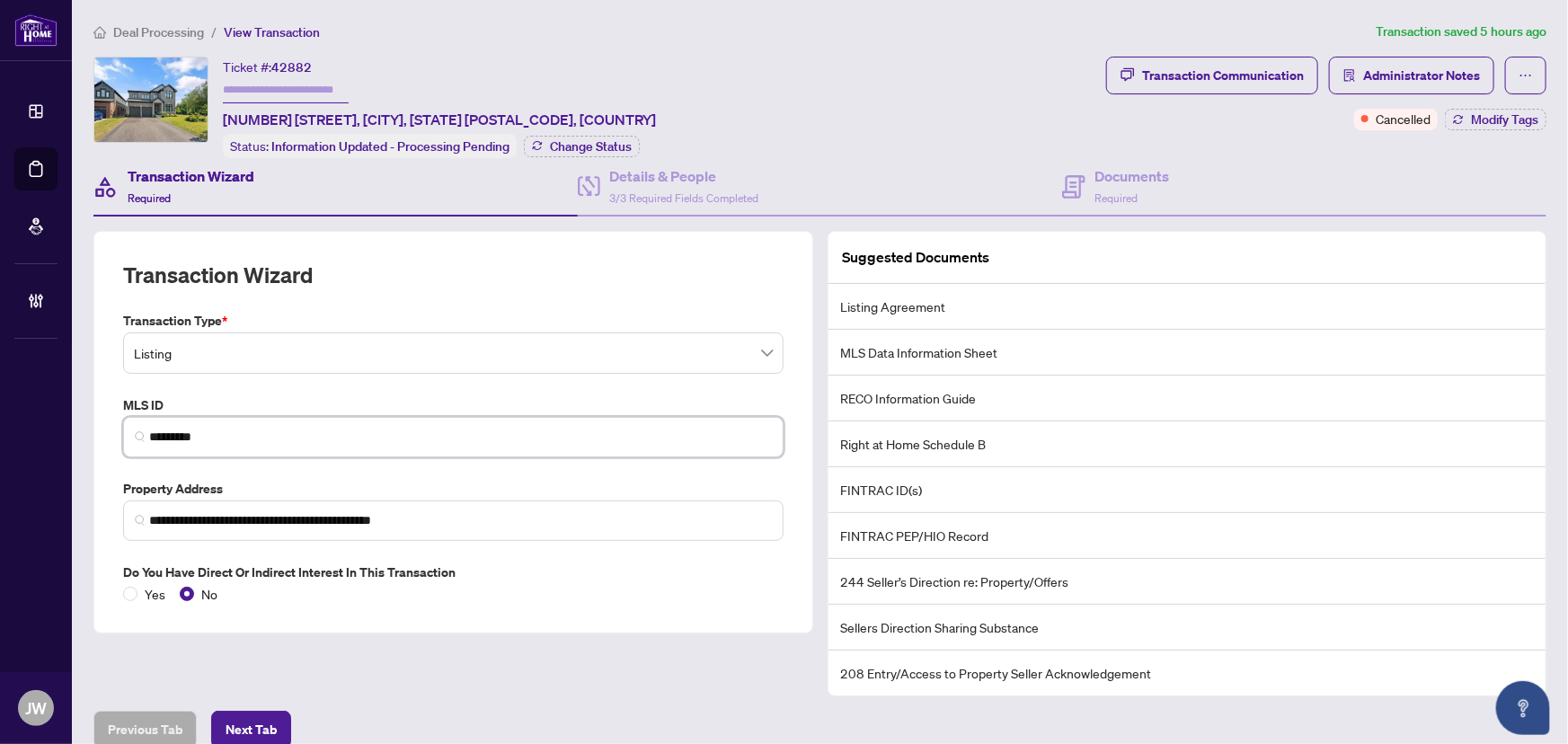 drag, startPoint x: 176, startPoint y: 421, endPoint x: 116, endPoint y: 421, distance: 60 